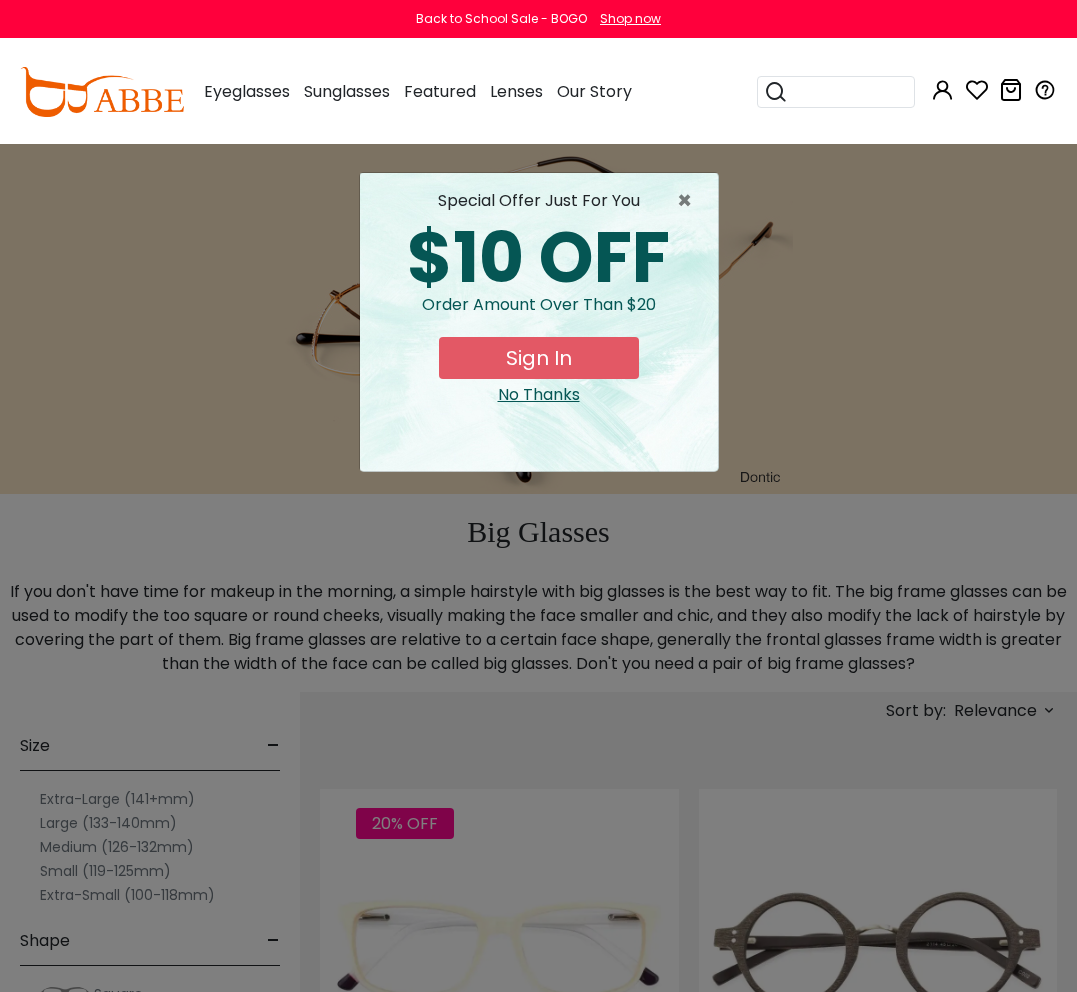 scroll, scrollTop: 0, scrollLeft: 0, axis: both 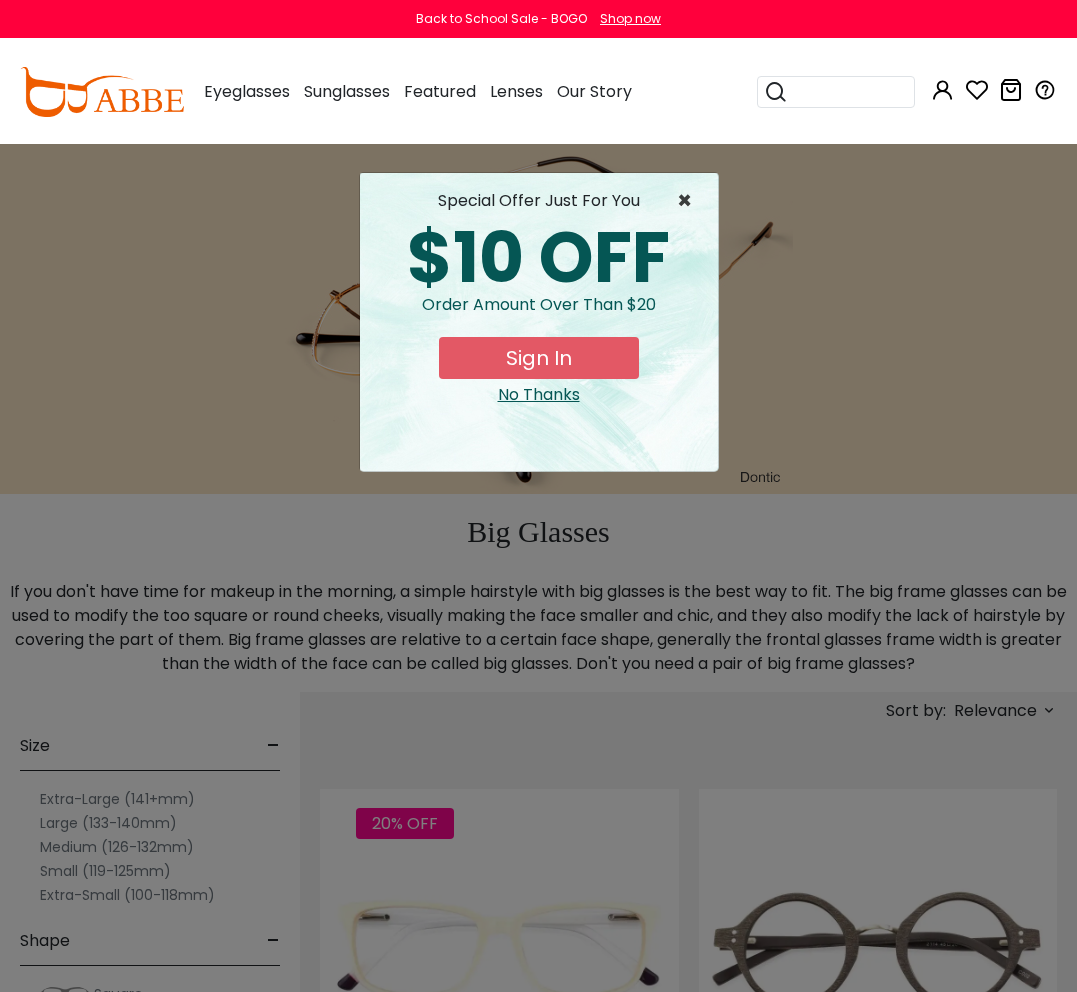 click on "×" at bounding box center [689, 201] 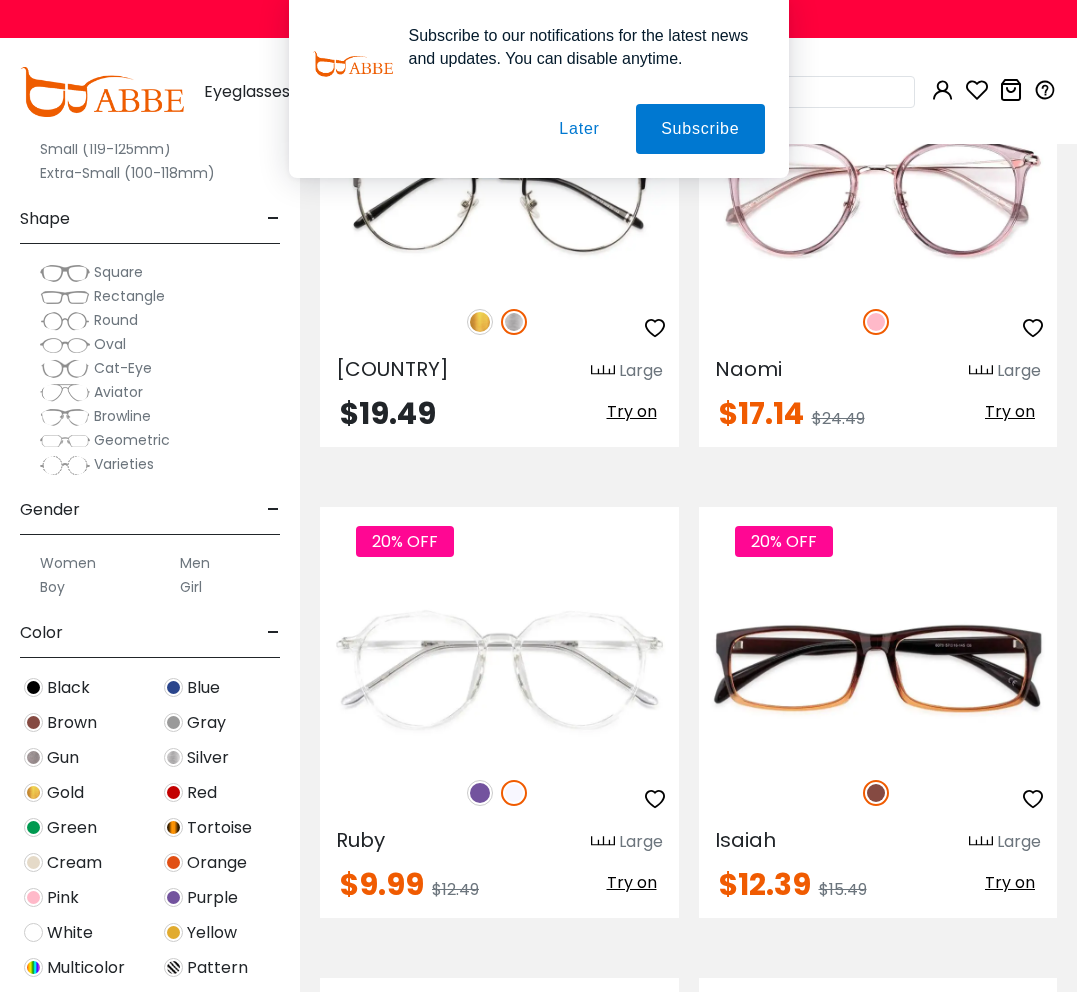 scroll, scrollTop: 8233, scrollLeft: 0, axis: vertical 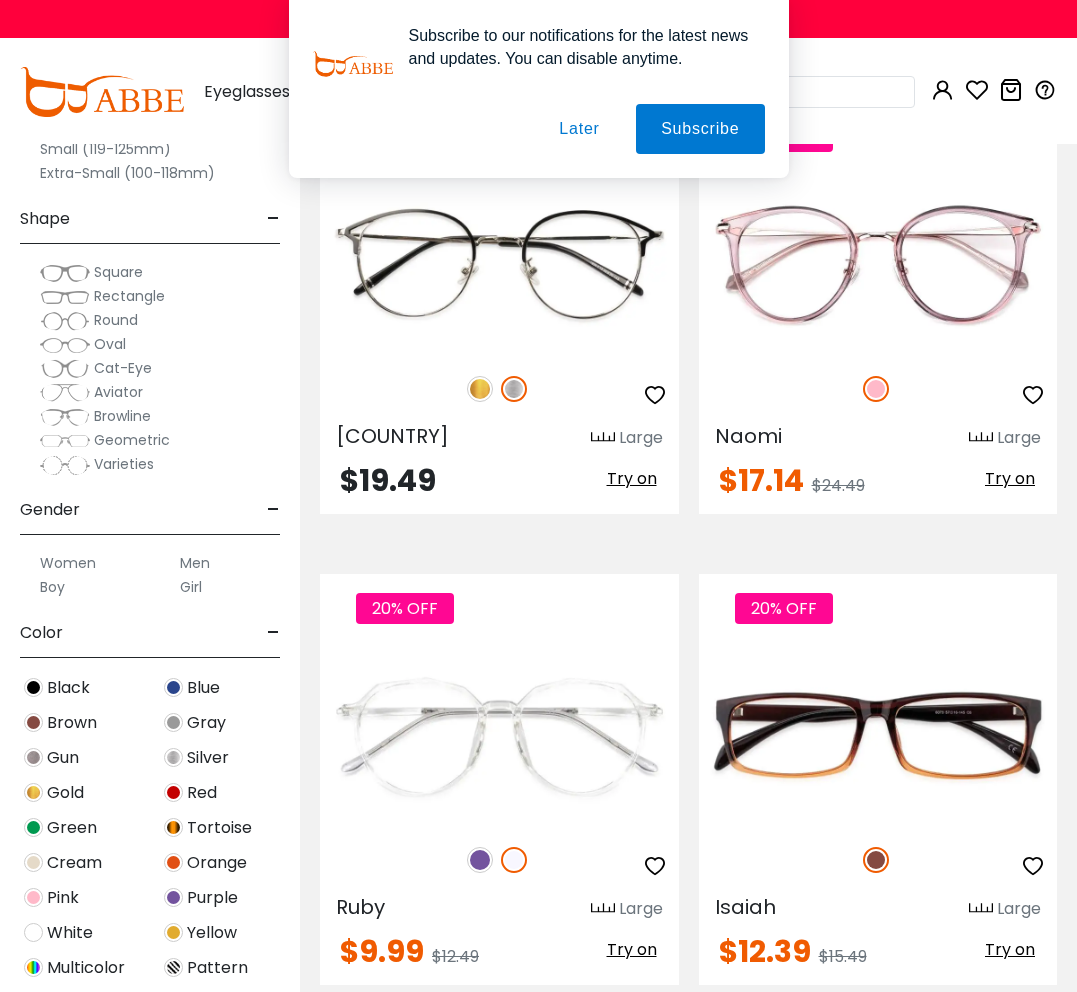 click on "Later" at bounding box center [0, 0] 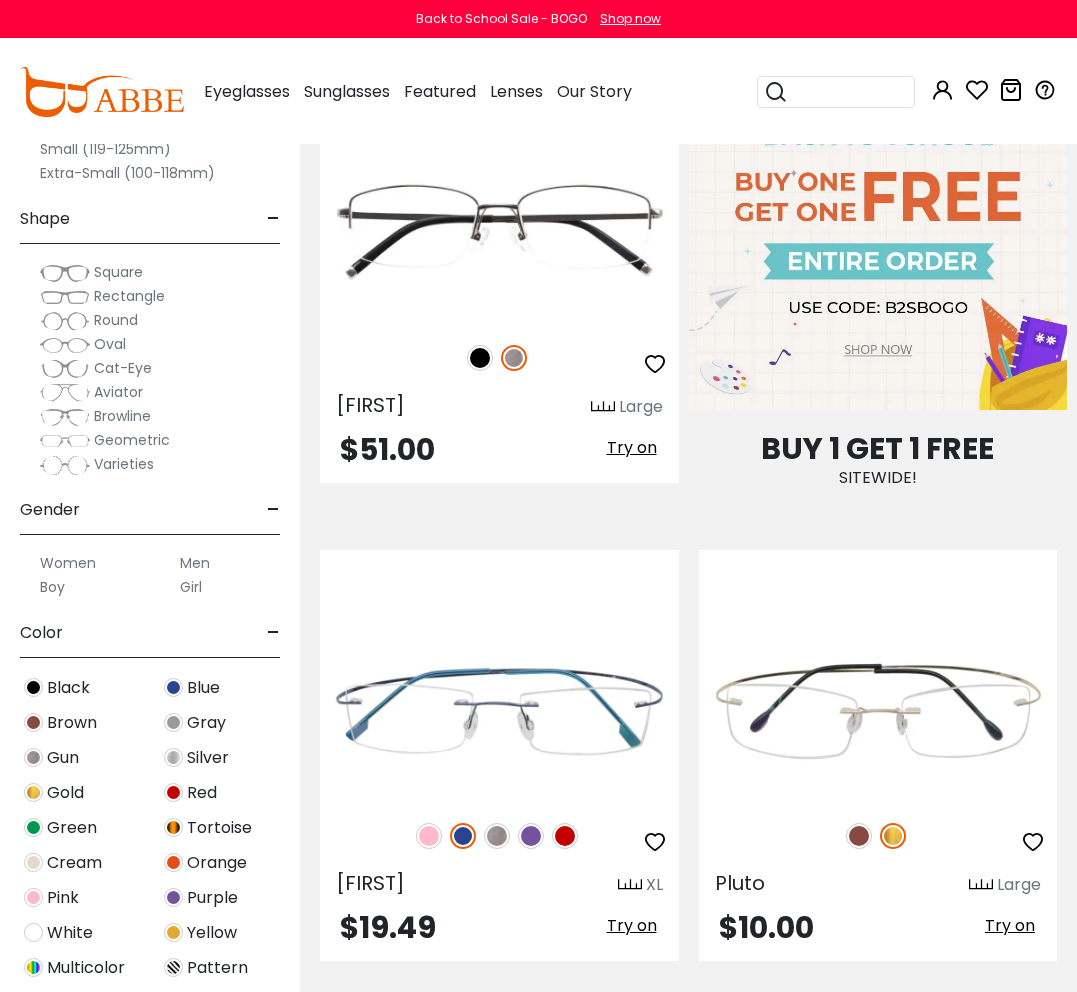 scroll, scrollTop: 0, scrollLeft: 0, axis: both 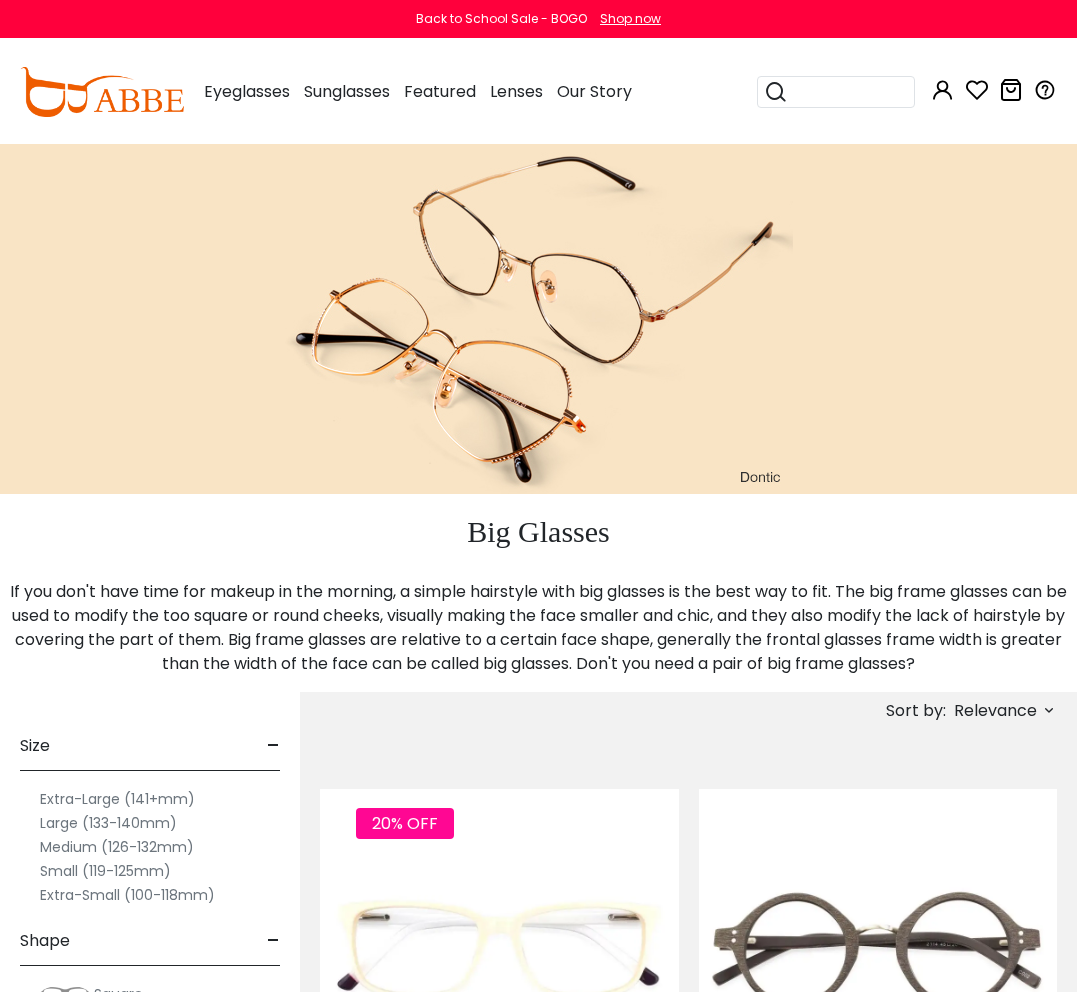 click on "Extra-Large (141+mm)" at bounding box center (117, 799) 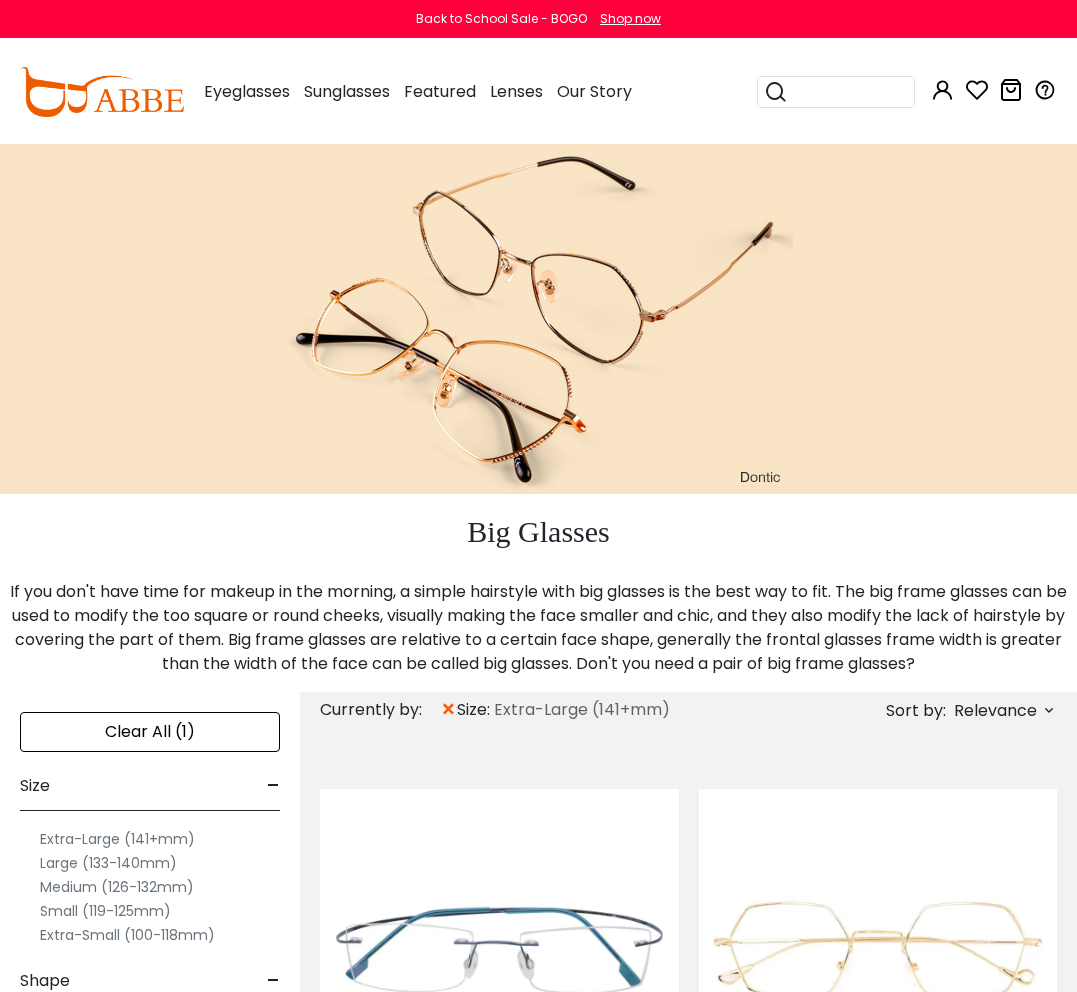 scroll, scrollTop: 0, scrollLeft: 0, axis: both 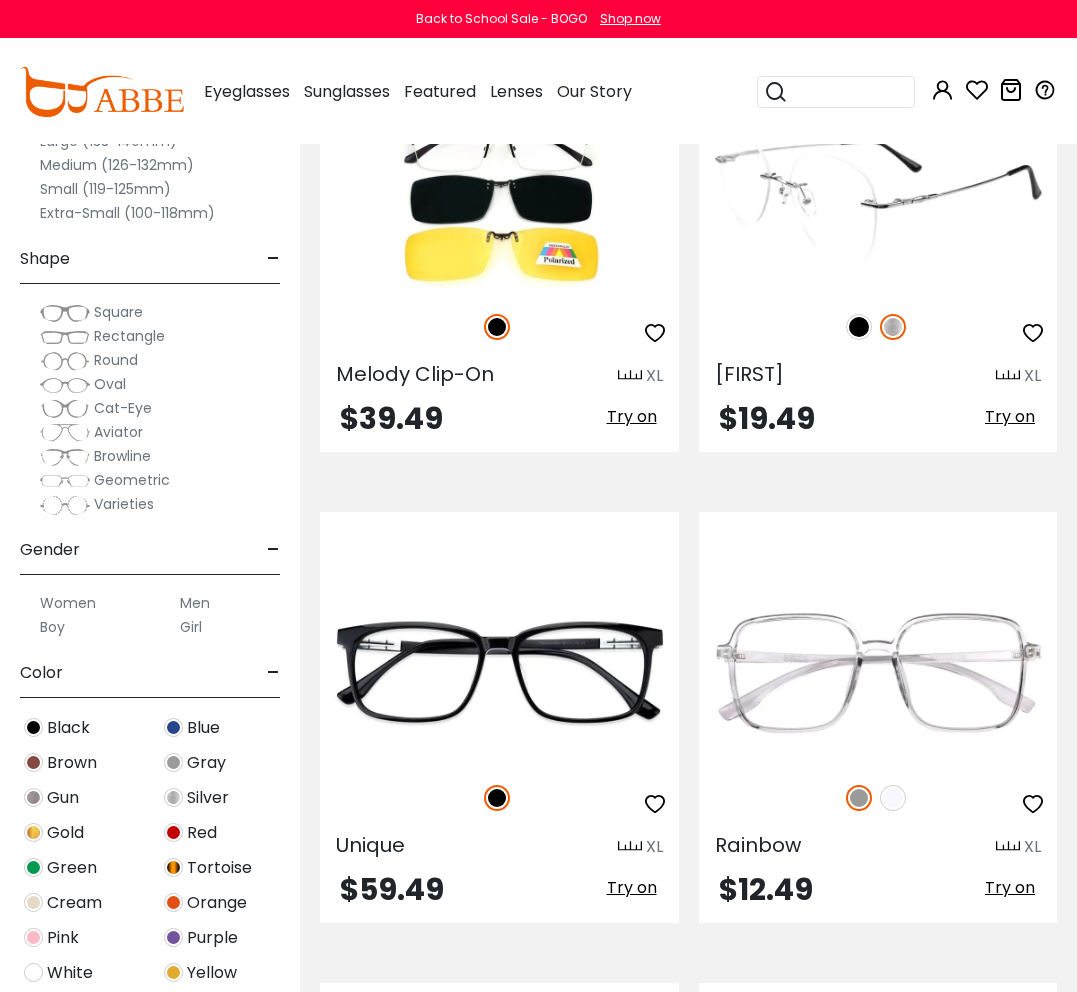 click at bounding box center (859, 327) 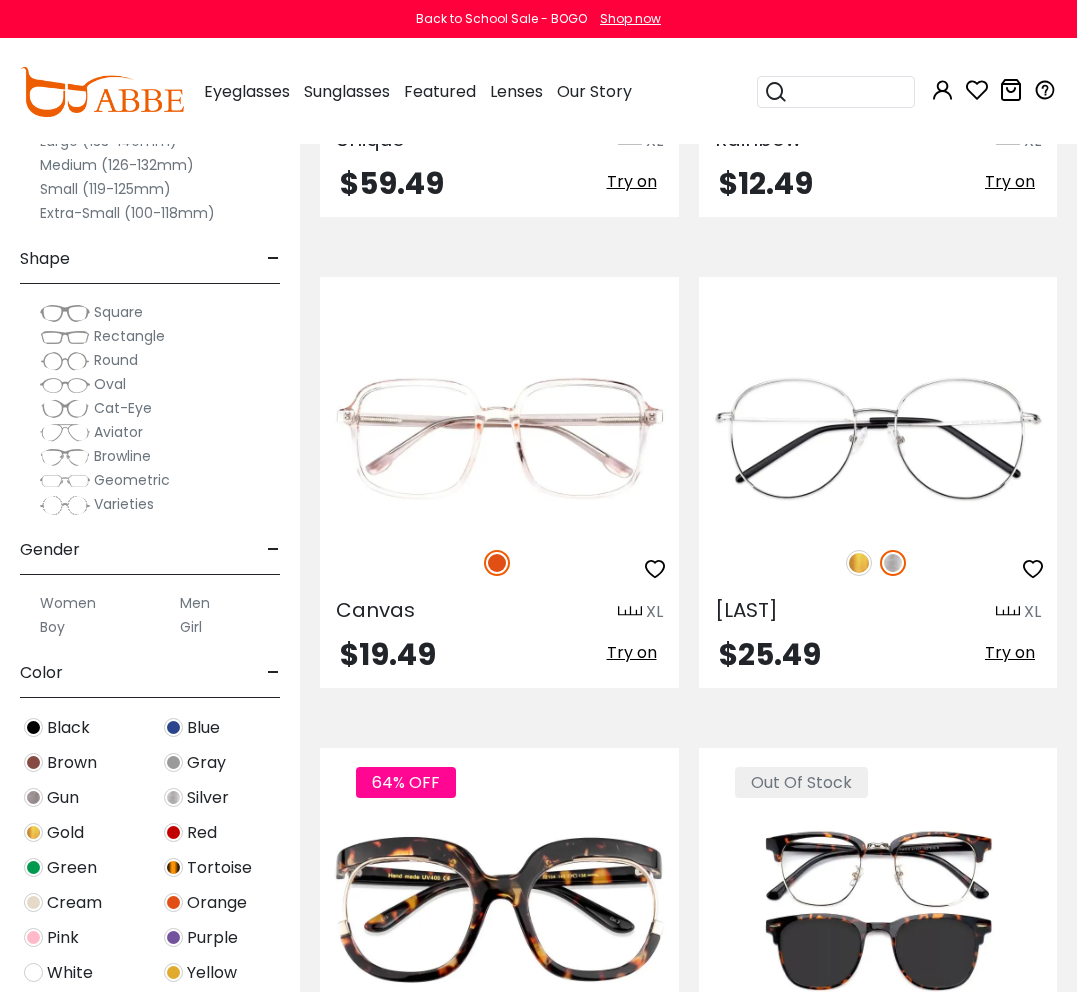 scroll, scrollTop: 5236, scrollLeft: 0, axis: vertical 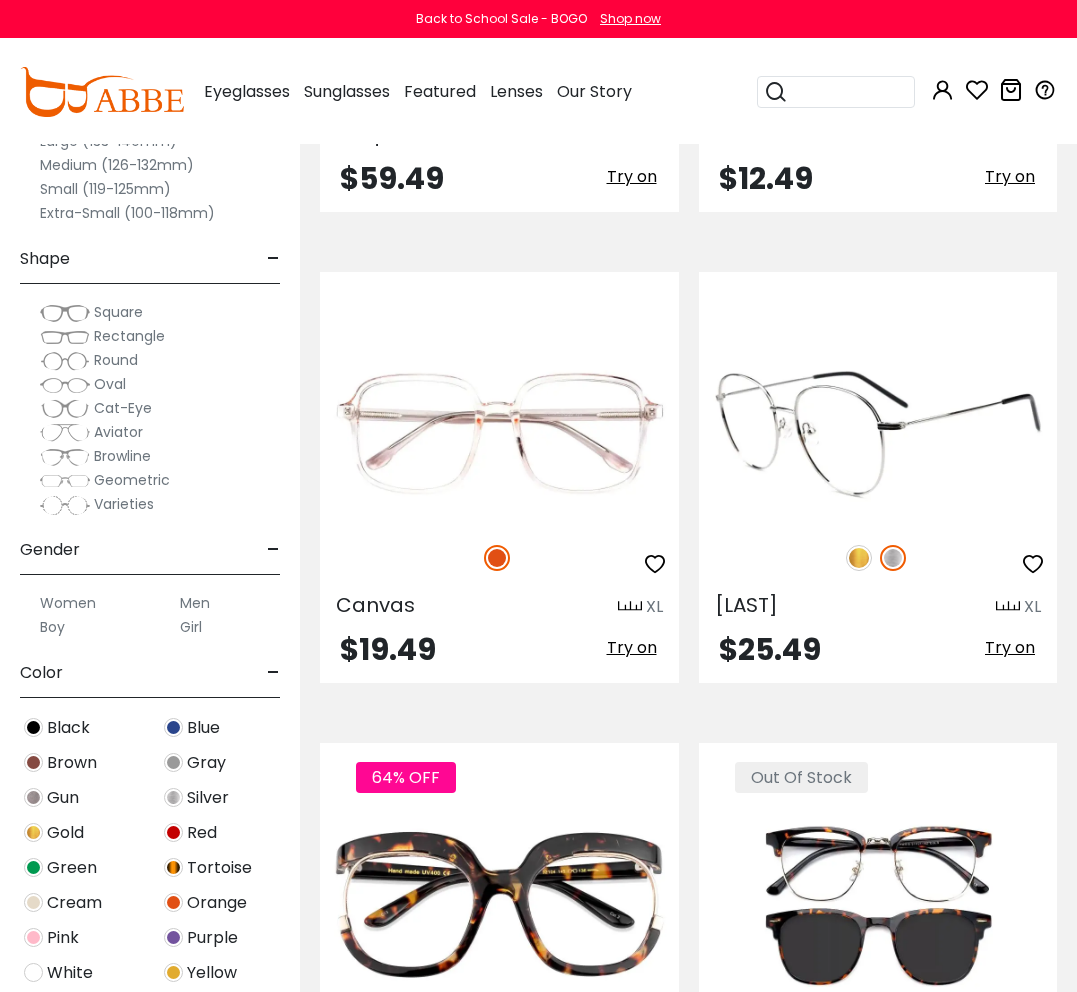 click at bounding box center (878, 433) 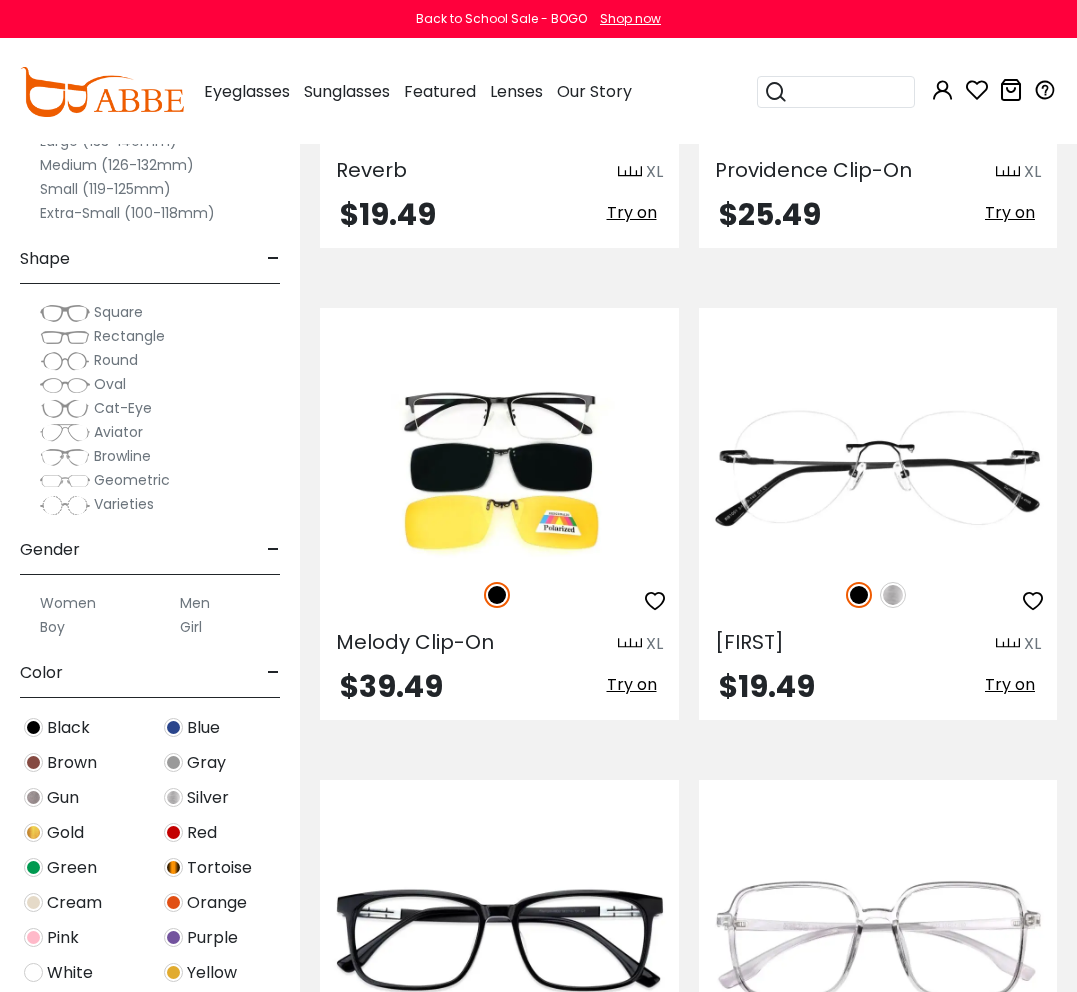 scroll, scrollTop: 3547, scrollLeft: 0, axis: vertical 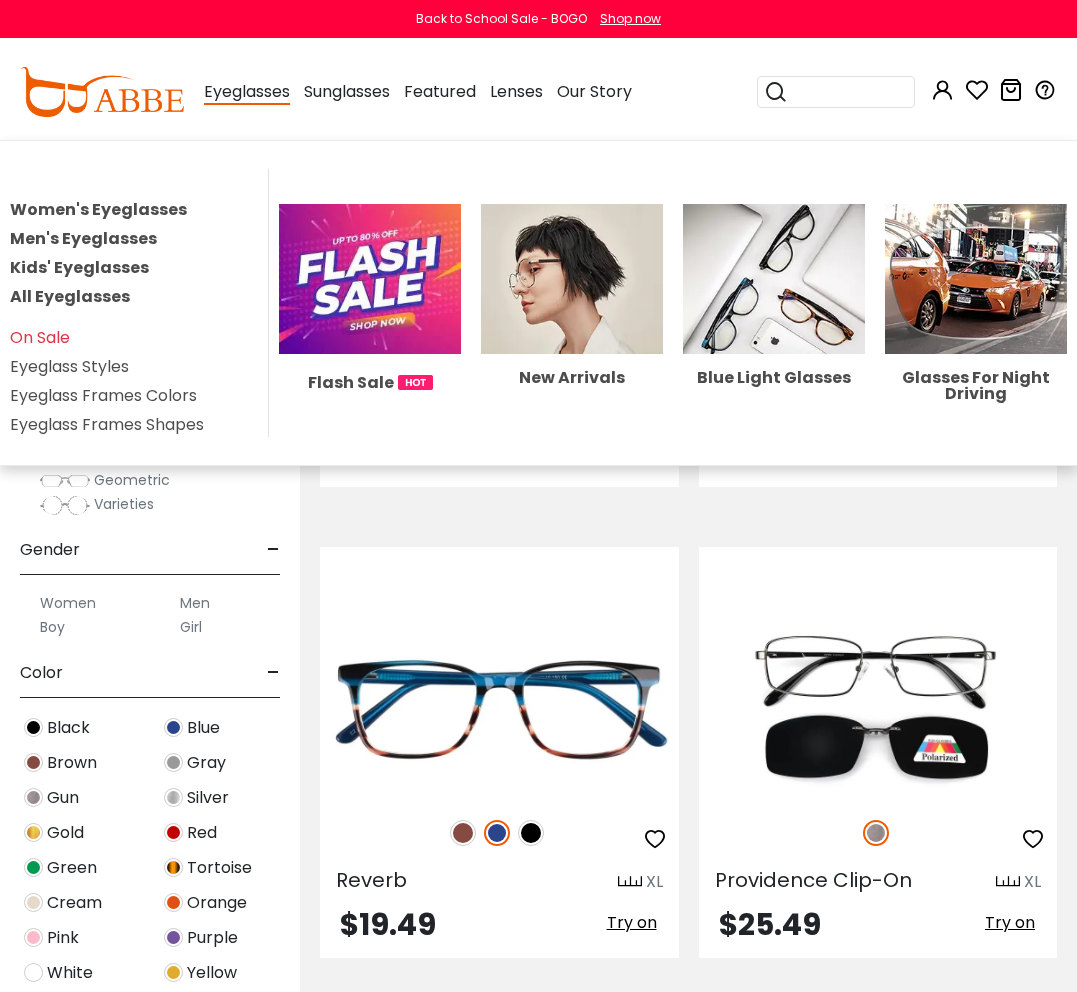 click on "Eyeglasses
Women's Eyeglasses
Men's Eyeglasses
Kids' Eyeglasses
All Eyeglasses
On Sale
Eyeglass Styles
Eyeglass Frames Colors
Eyeglass Frames Shapes
Flash Sale
New Arrivals
Blue Light Glasses
Glasses For Night Driving" at bounding box center [247, 92] 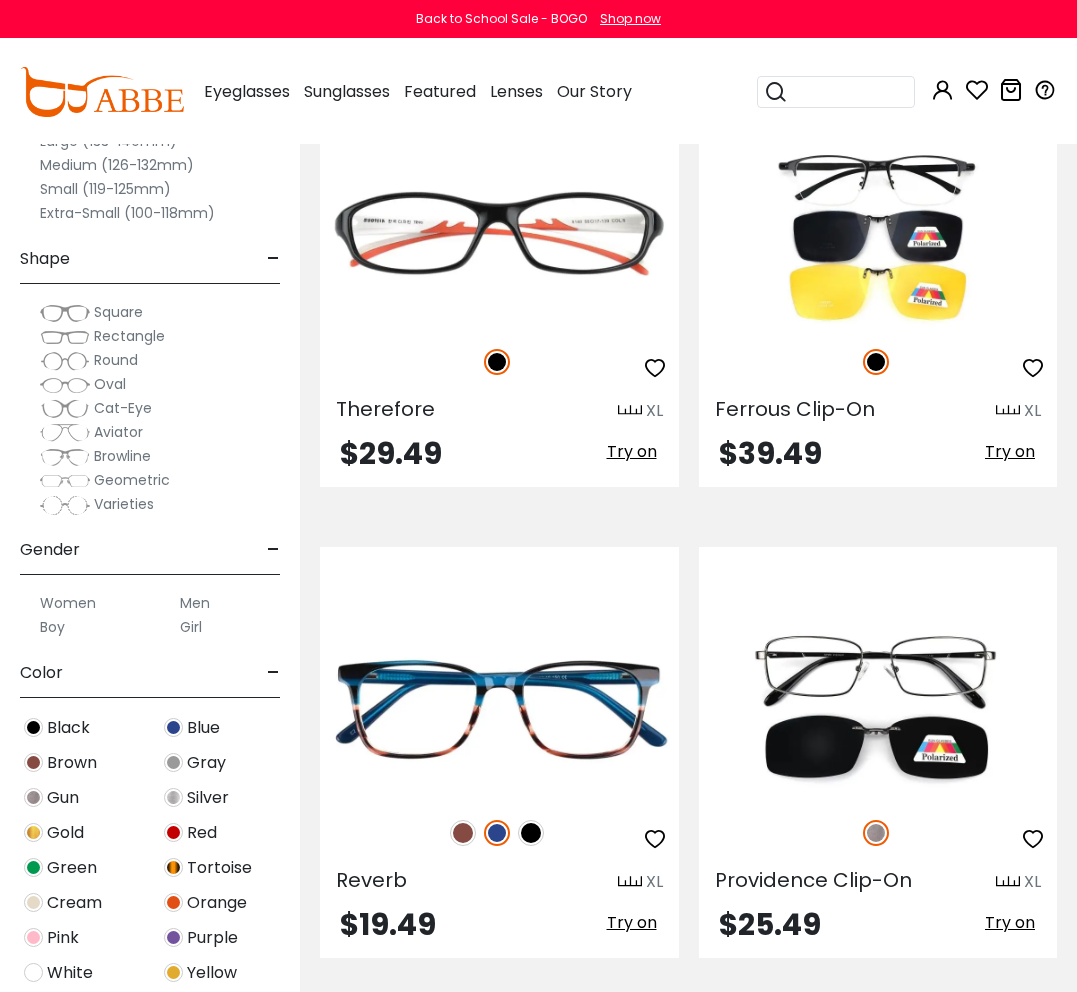 click on "Eyeglasses" at bounding box center [247, 91] 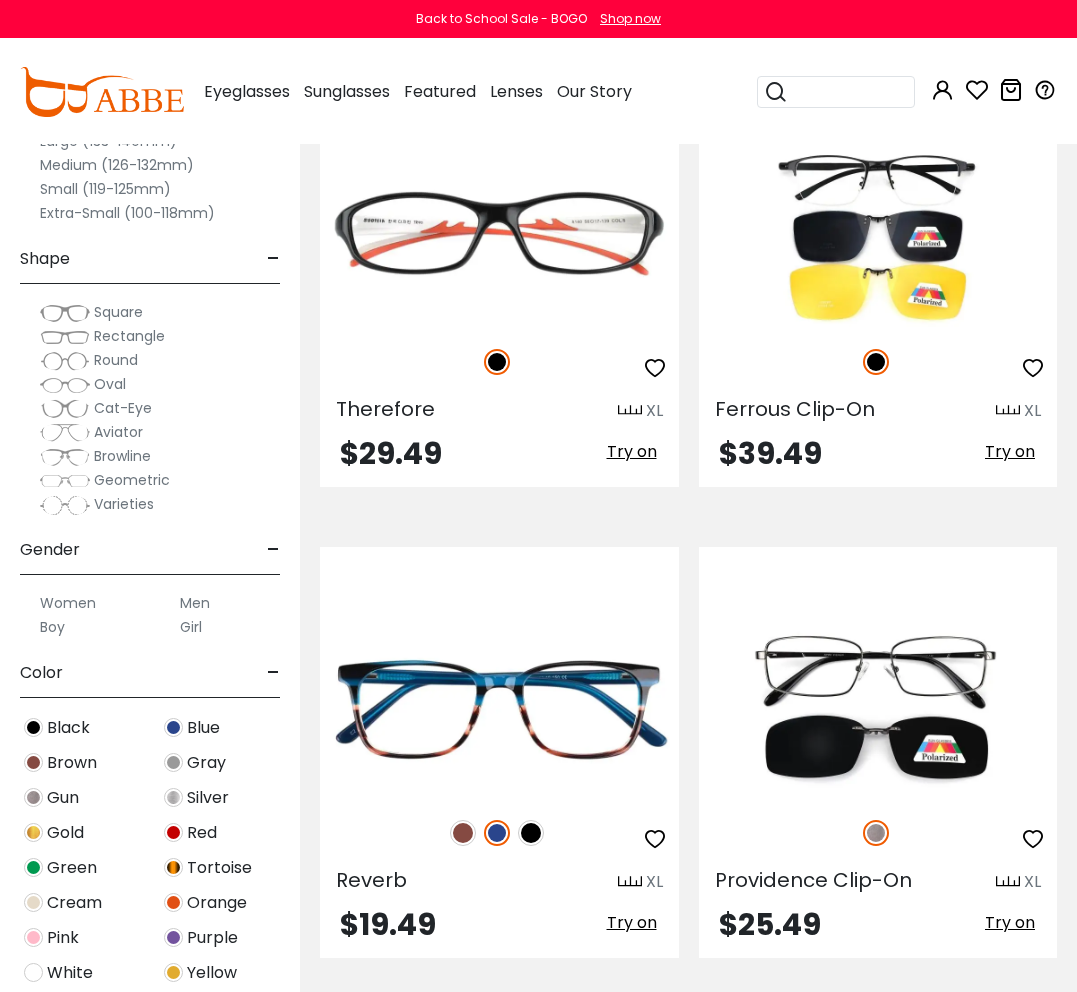 click on "Eyeglasses" at bounding box center (247, 91) 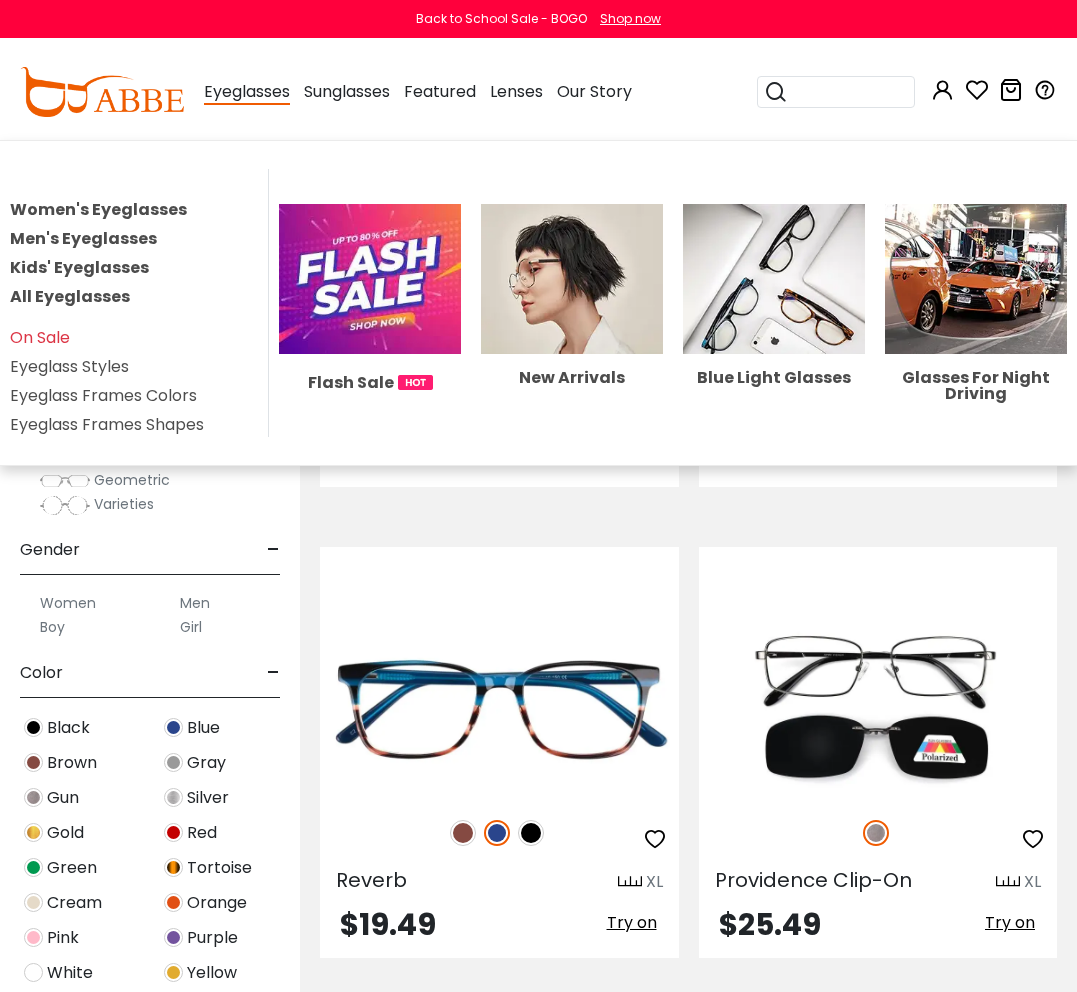 click on "Eyeglasses
Women's Eyeglasses
Men's Eyeglasses
Kids' Eyeglasses
All Eyeglasses
On Sale
Eyeglass Styles
Eyeglass Frames Colors
Eyeglass Frames Shapes
Flash Sale
New Arrivals
Blue Light Glasses
Glasses For Night Driving" at bounding box center [247, 92] 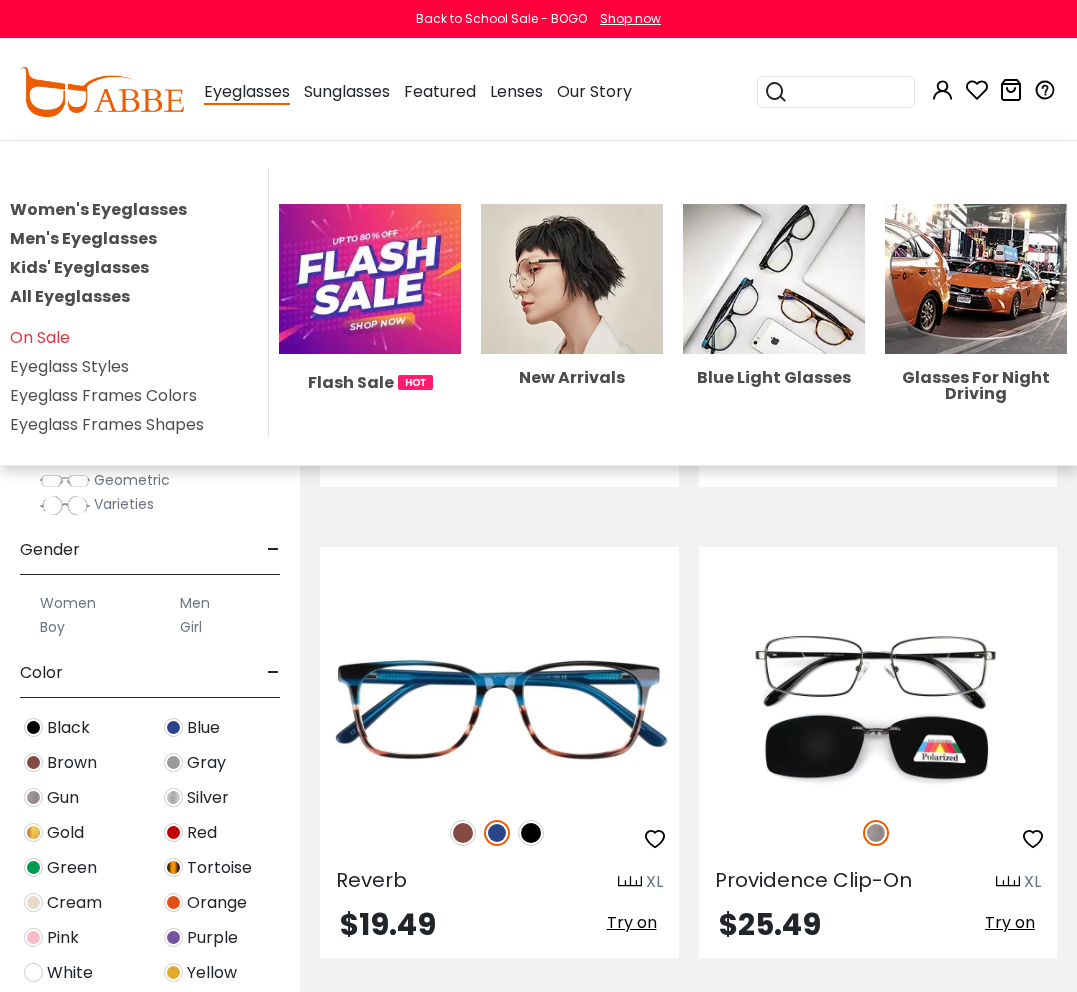 click on "All Eyeglasses" at bounding box center [70, 296] 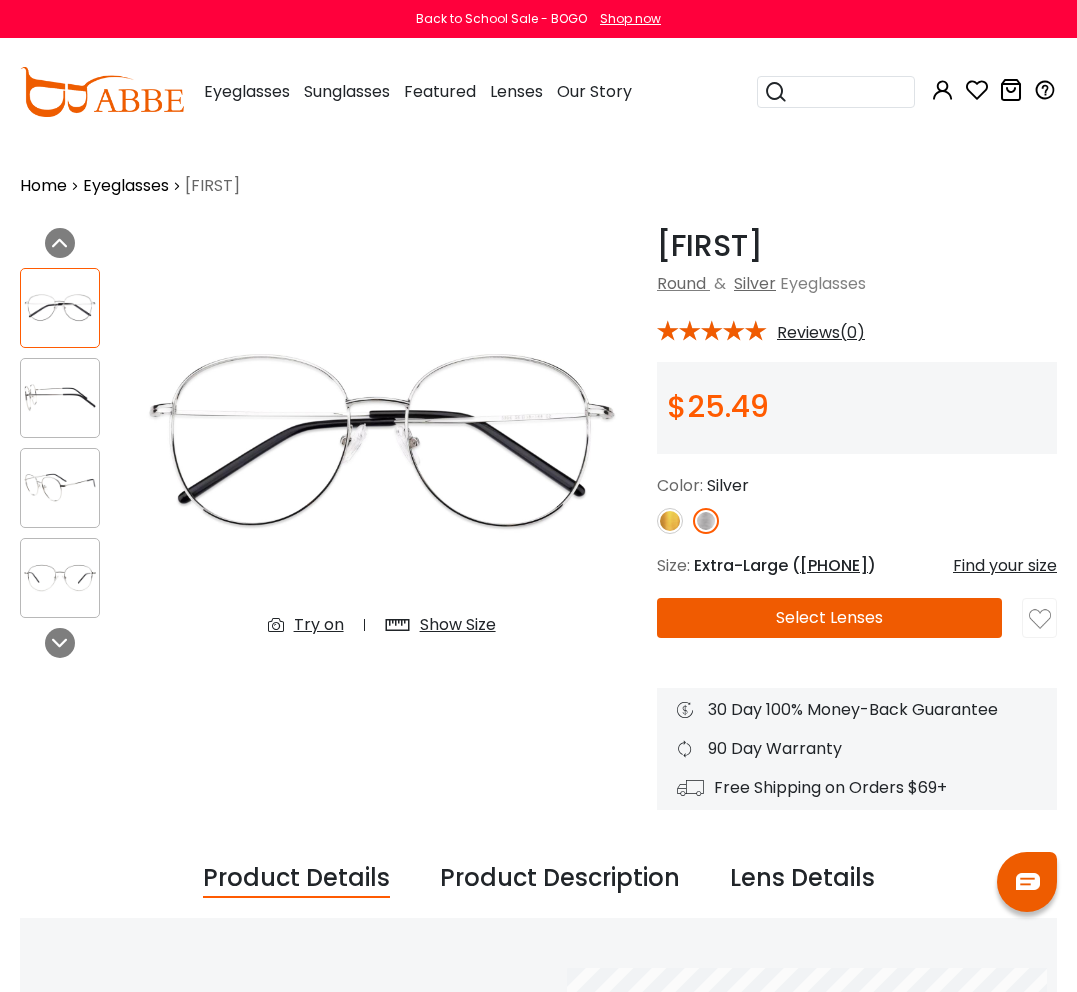 scroll, scrollTop: 0, scrollLeft: 0, axis: both 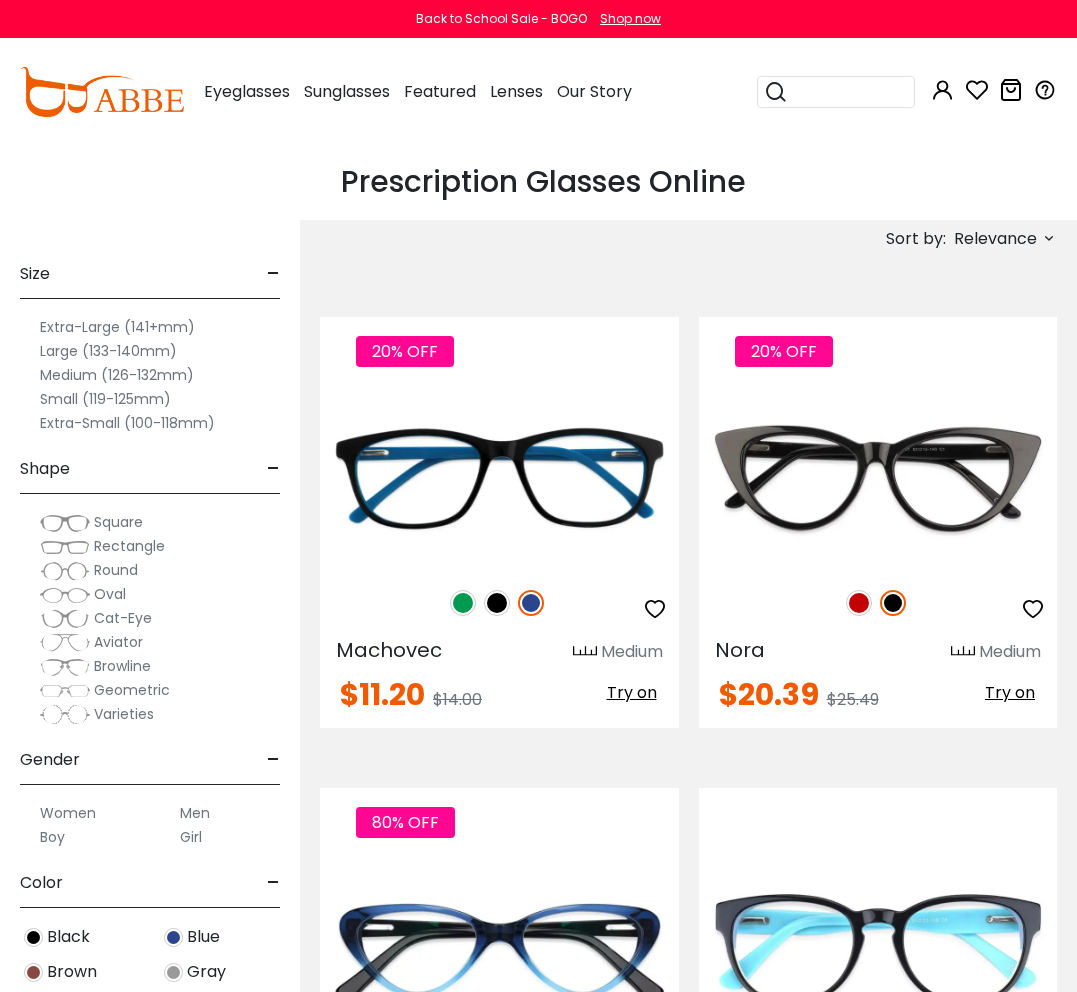 click on "Extra-Large (141+mm)" at bounding box center [117, 327] 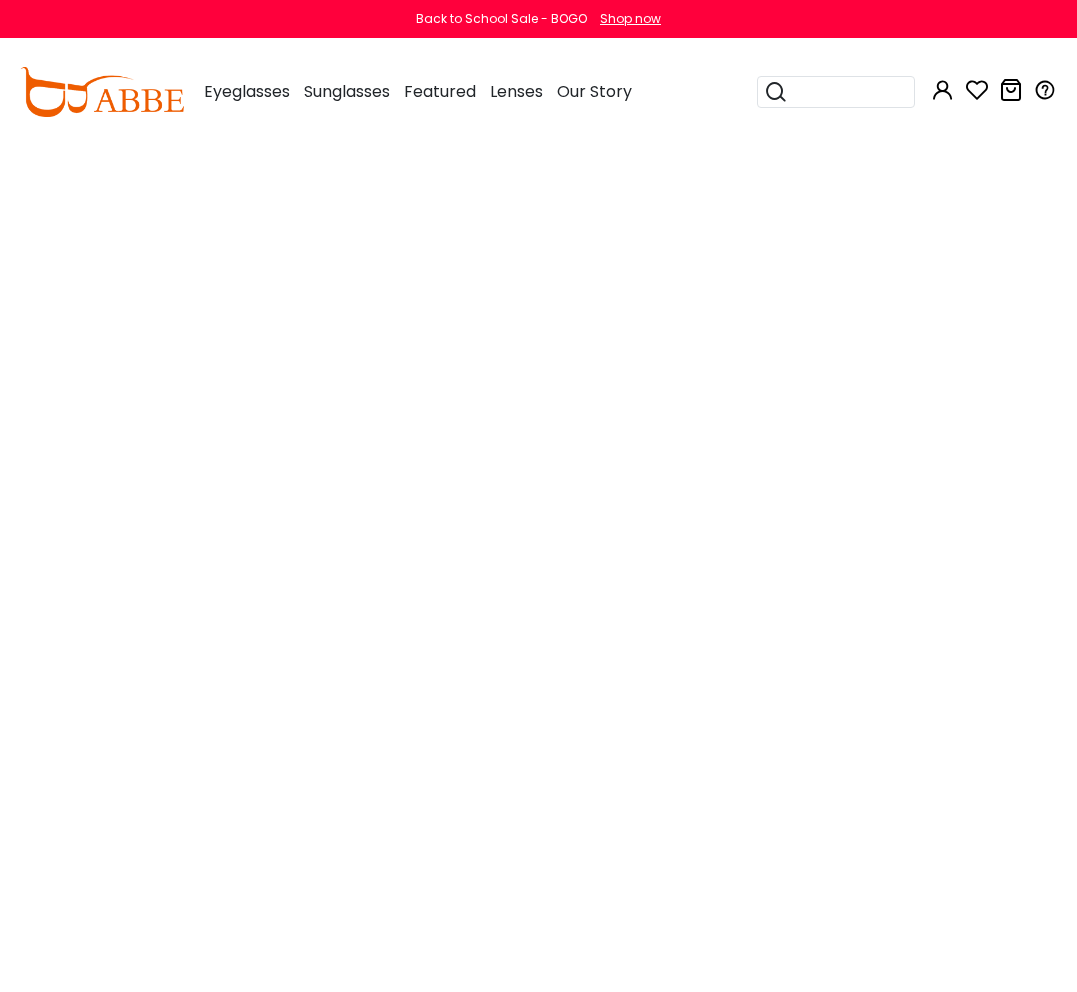scroll, scrollTop: 0, scrollLeft: 0, axis: both 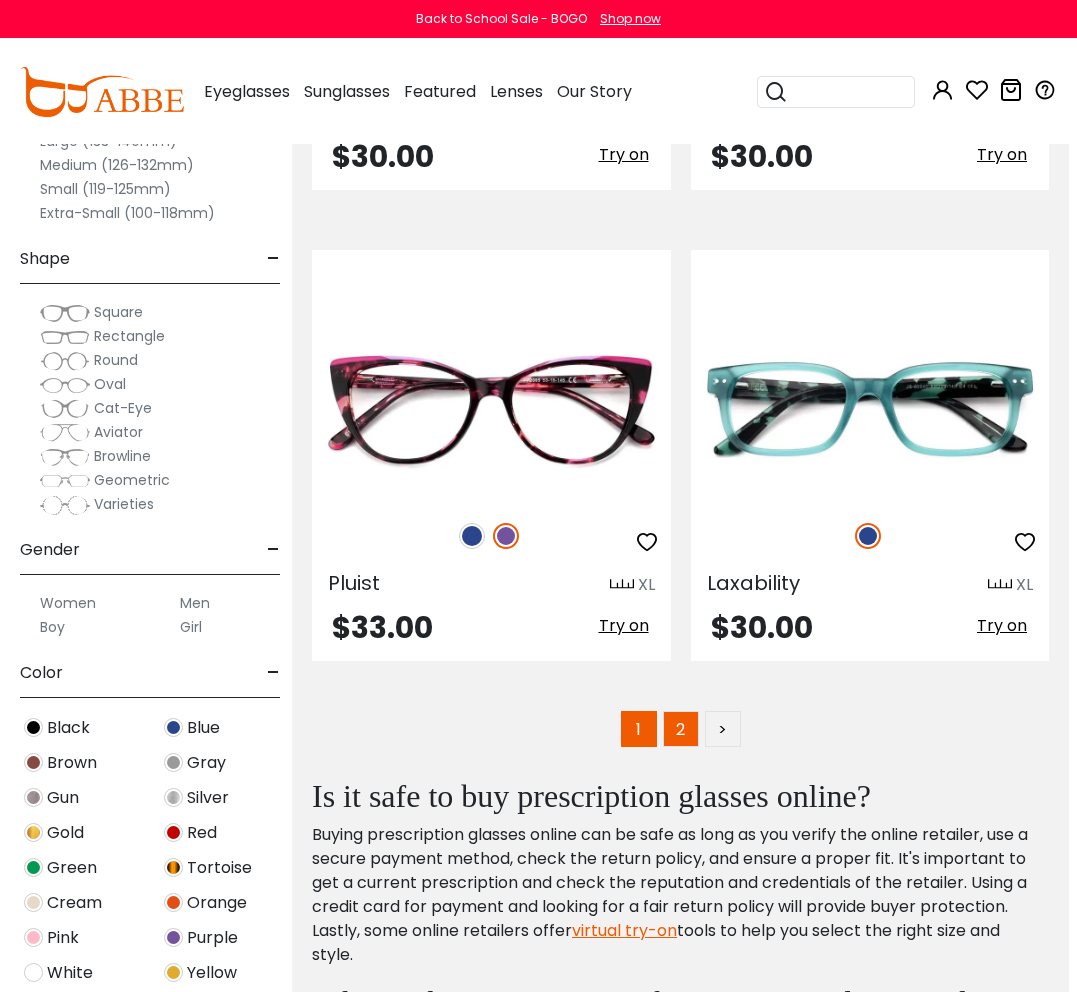 click on "2" at bounding box center [681, 729] 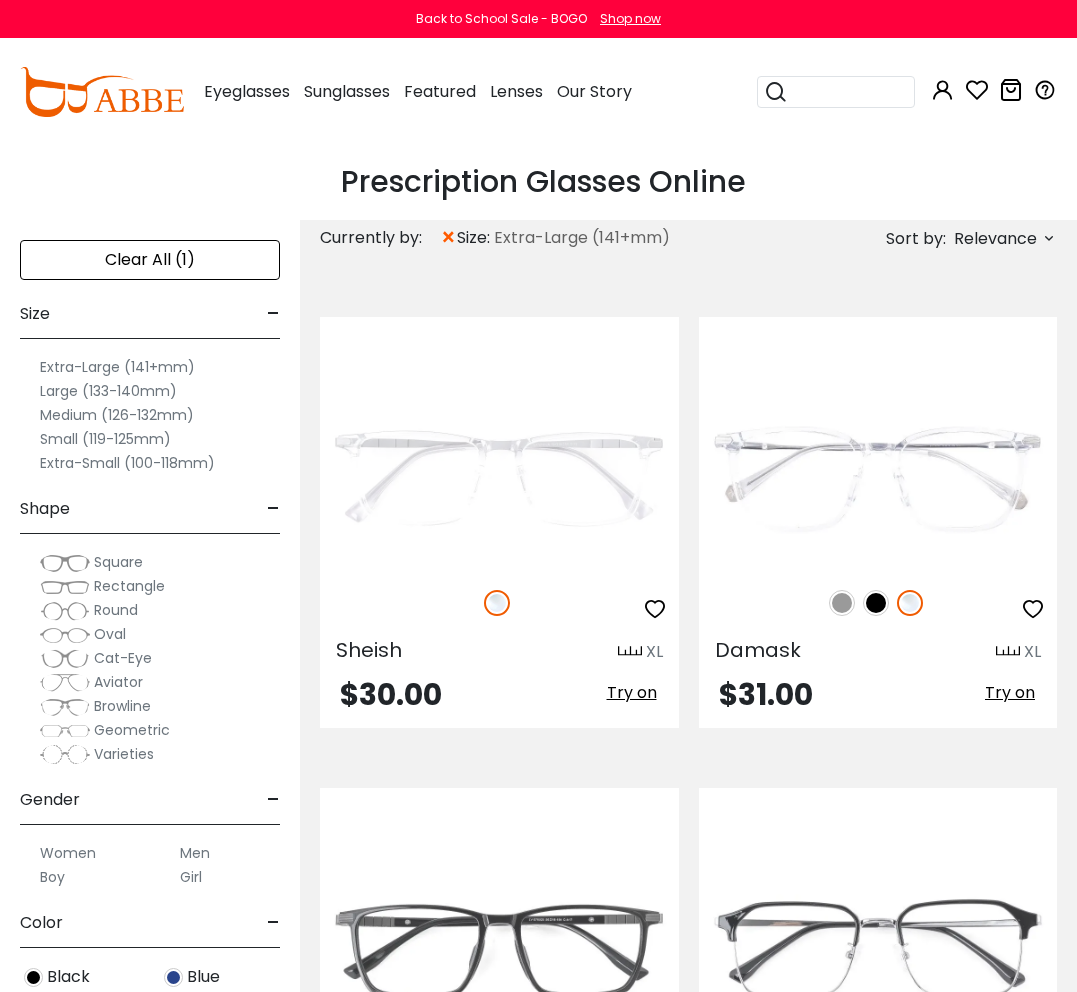scroll, scrollTop: 0, scrollLeft: 0, axis: both 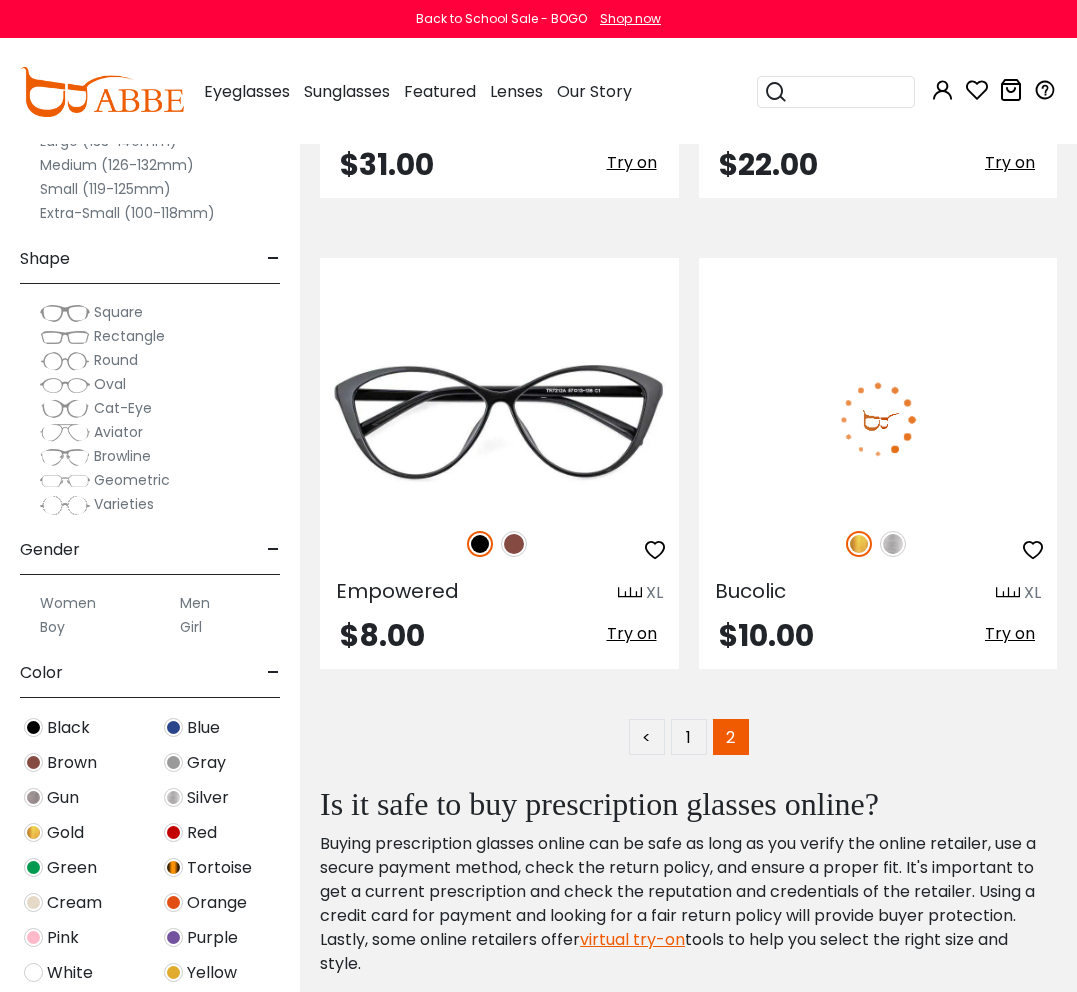 click at bounding box center (878, 419) 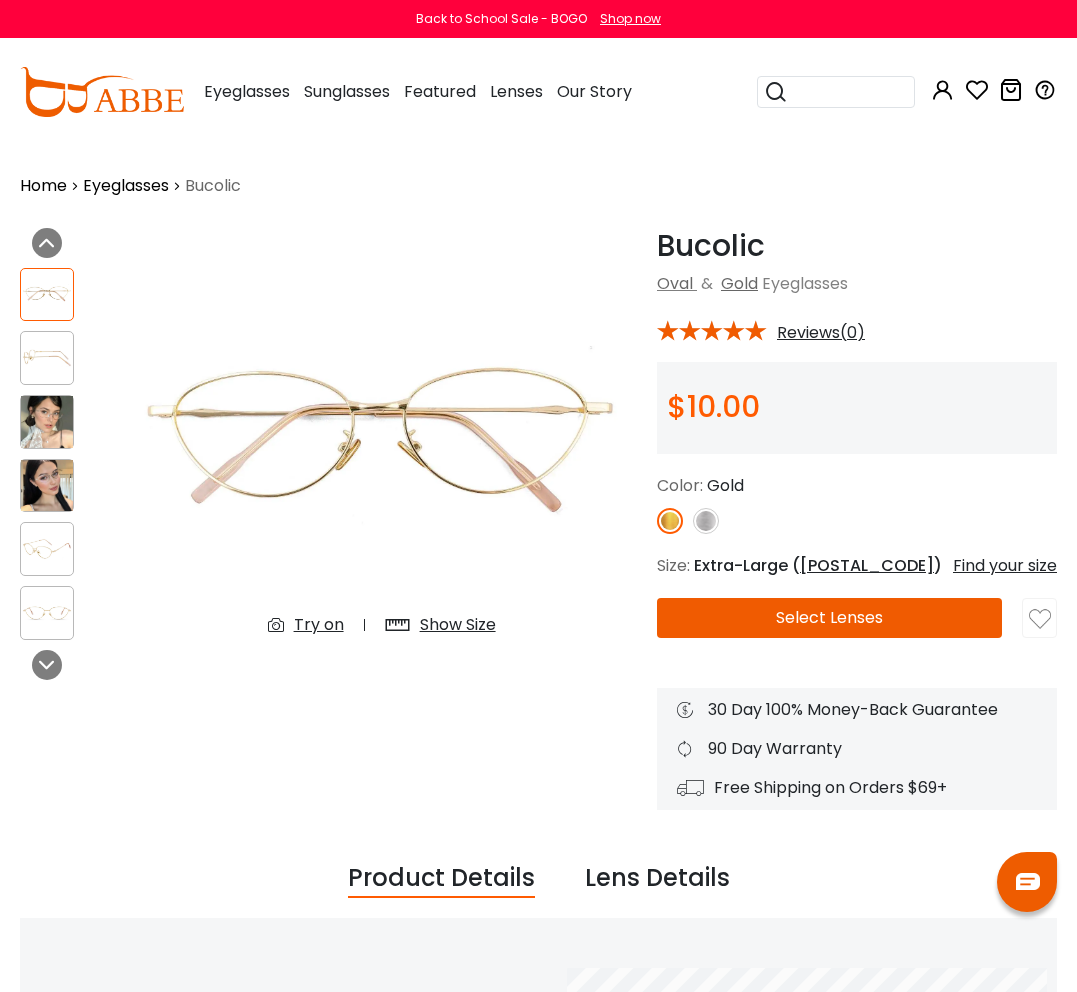 scroll, scrollTop: 0, scrollLeft: 0, axis: both 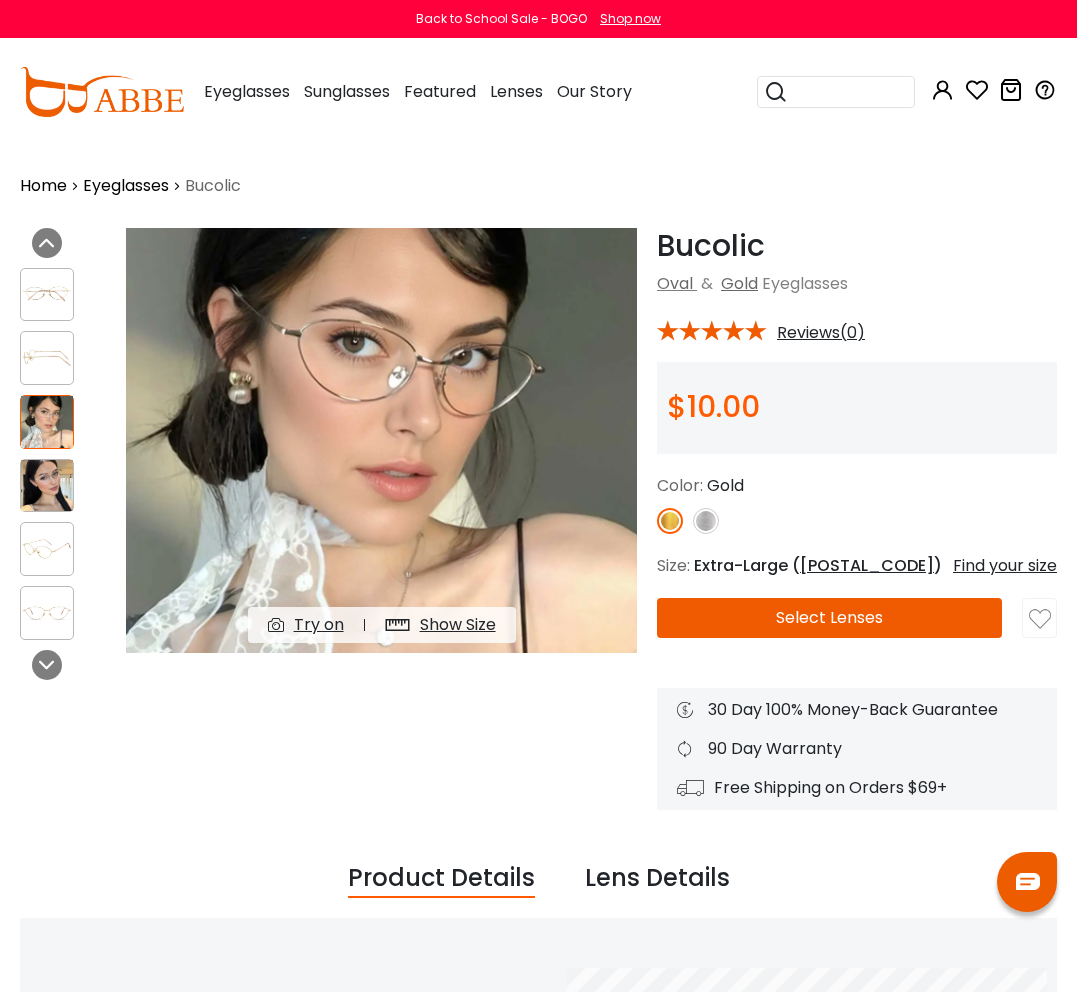 click at bounding box center [47, 486] 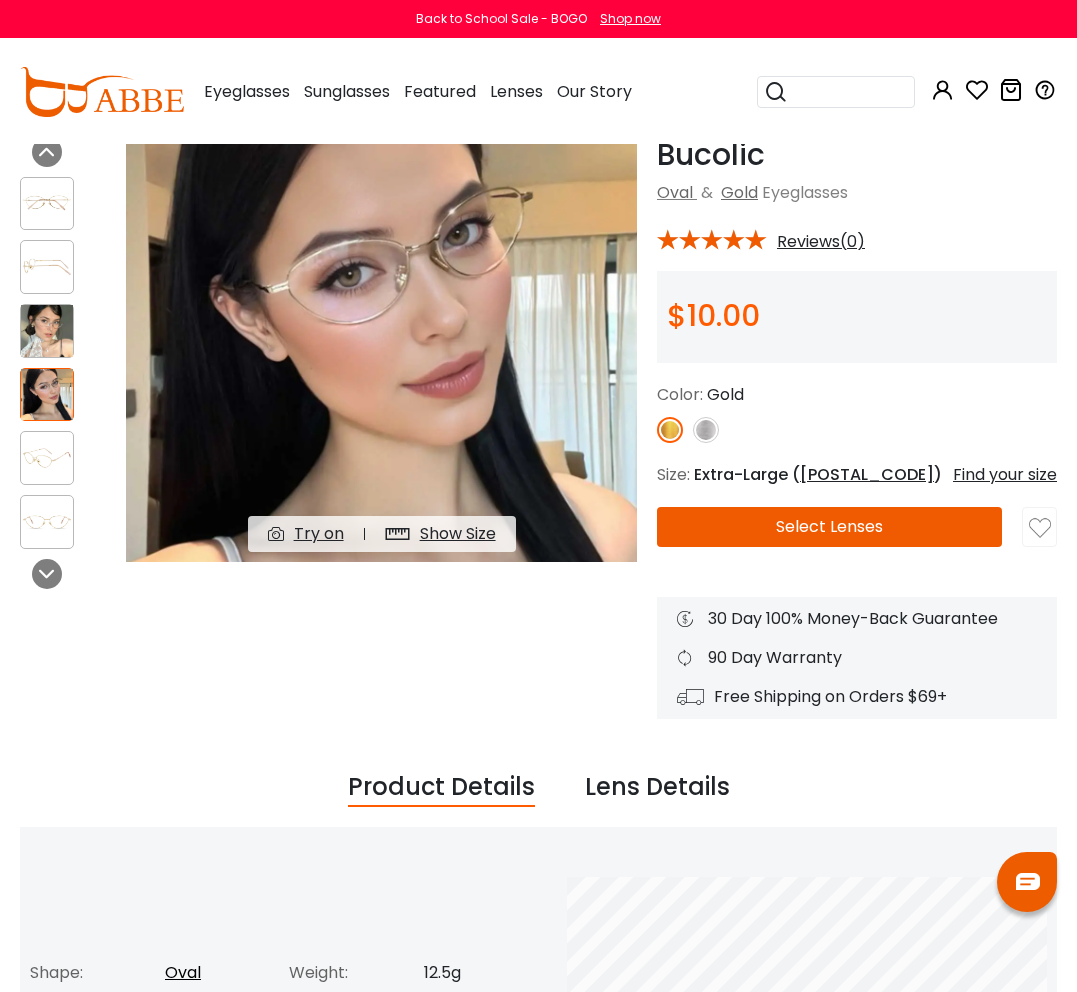 scroll, scrollTop: 0, scrollLeft: 0, axis: both 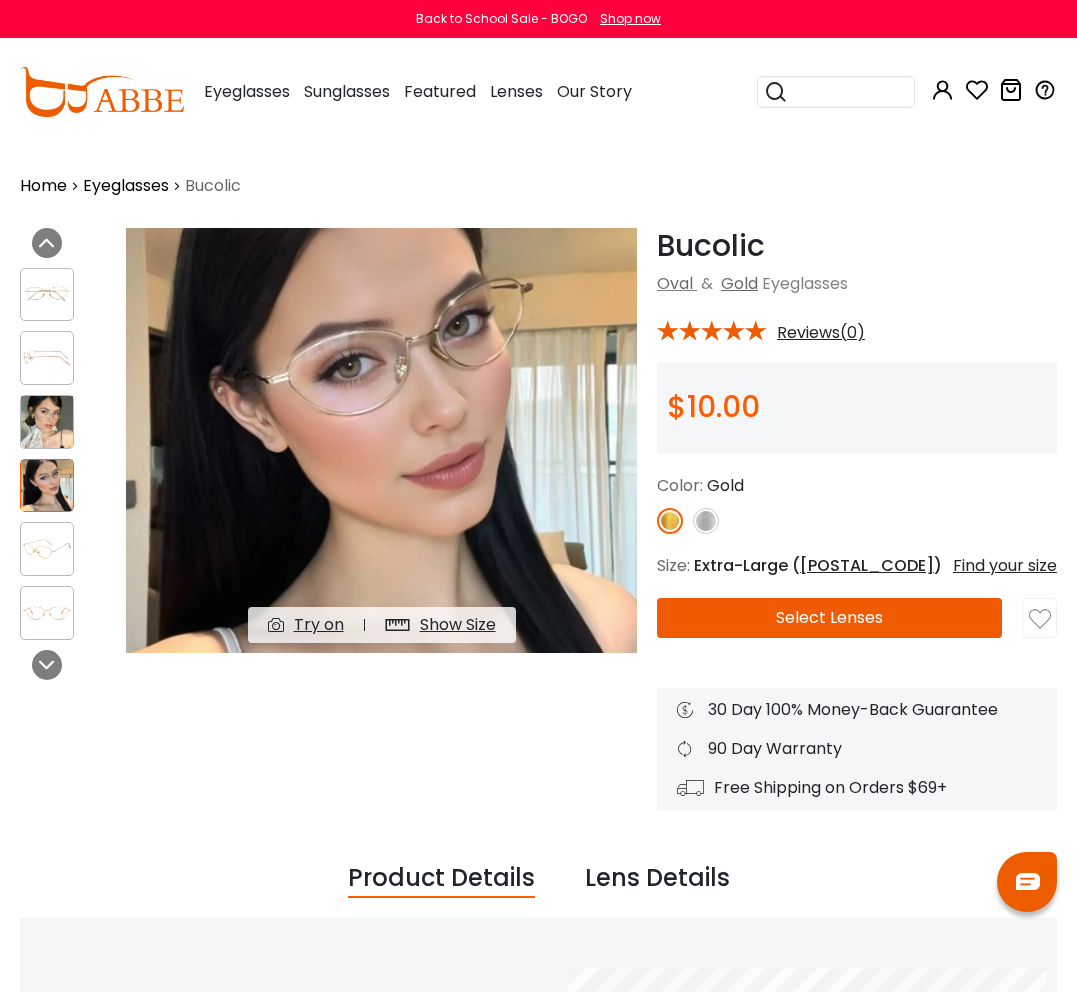 click at bounding box center [47, 294] 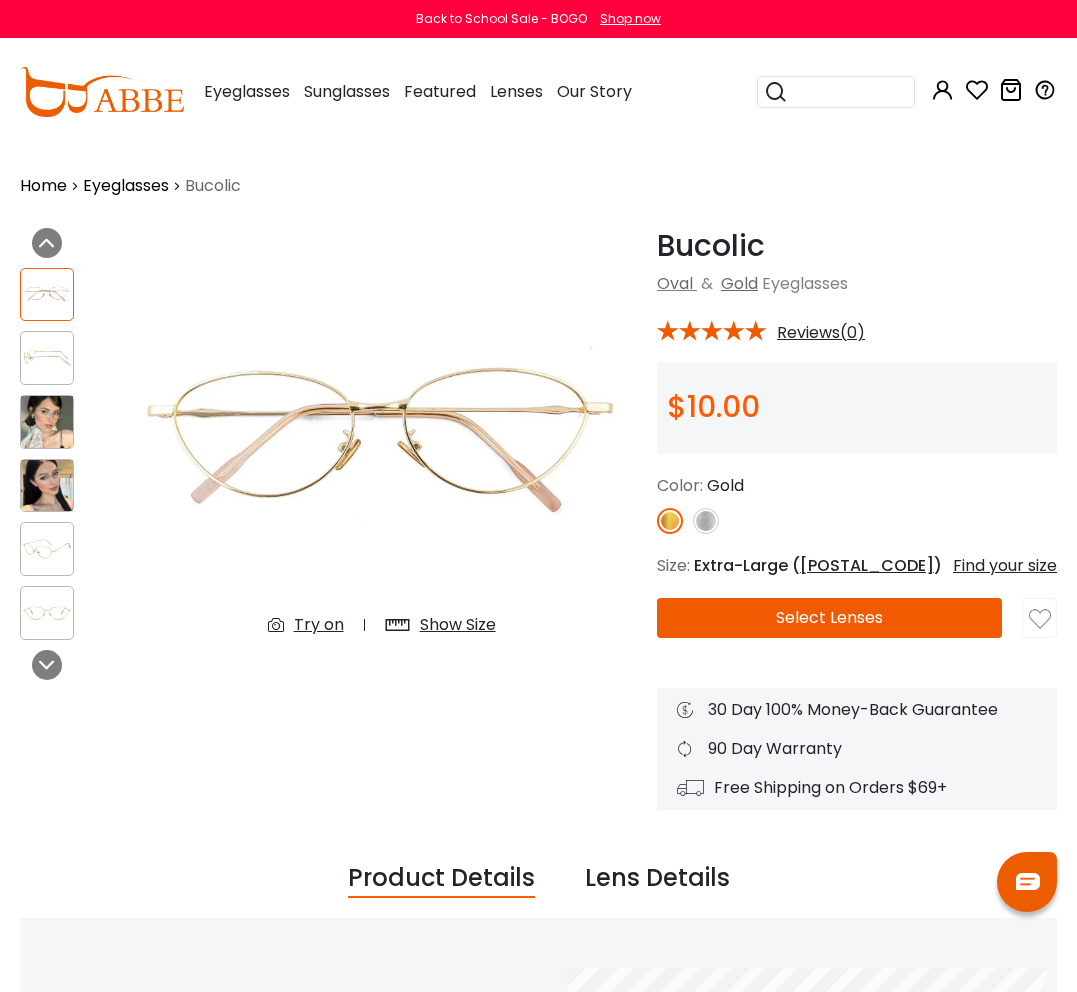 click at bounding box center (47, 358) 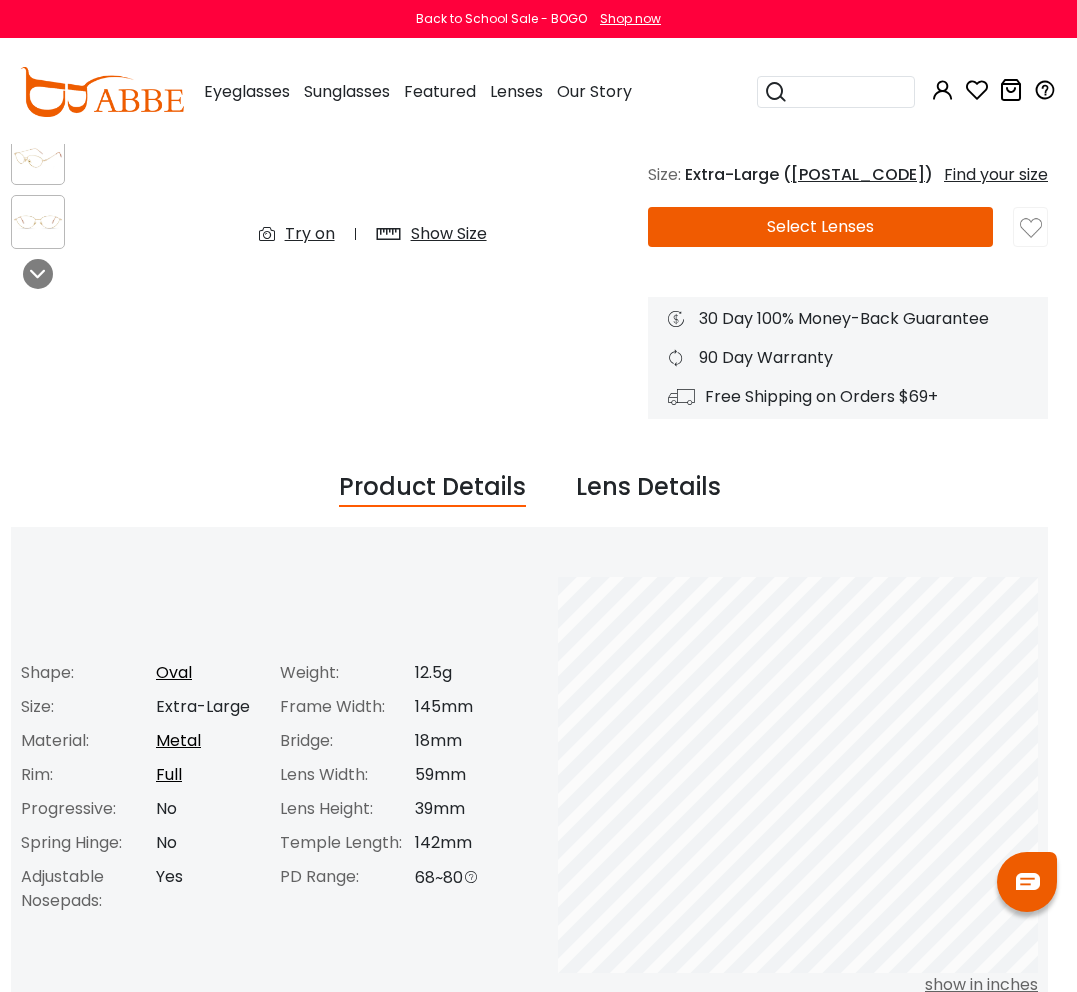 scroll, scrollTop: 0, scrollLeft: 9, axis: horizontal 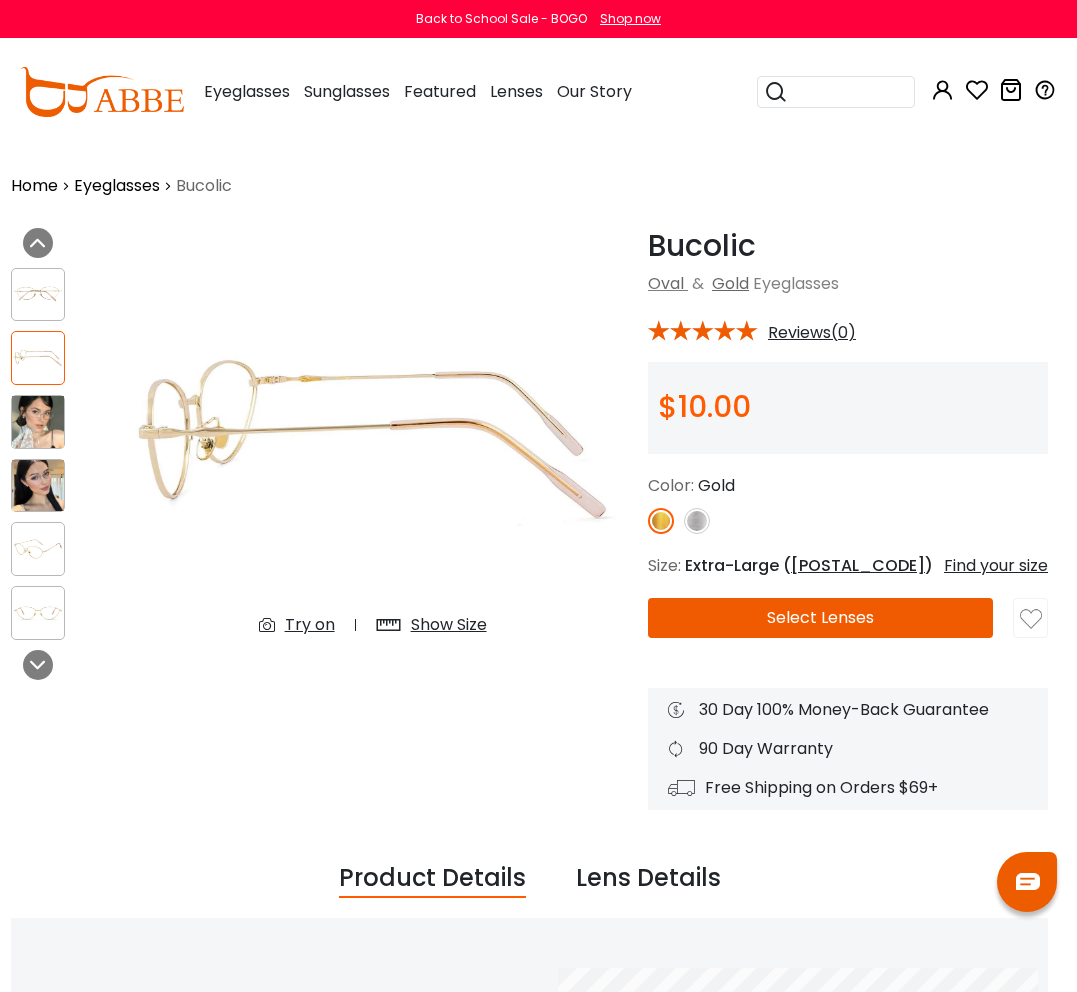 click at bounding box center [38, 294] 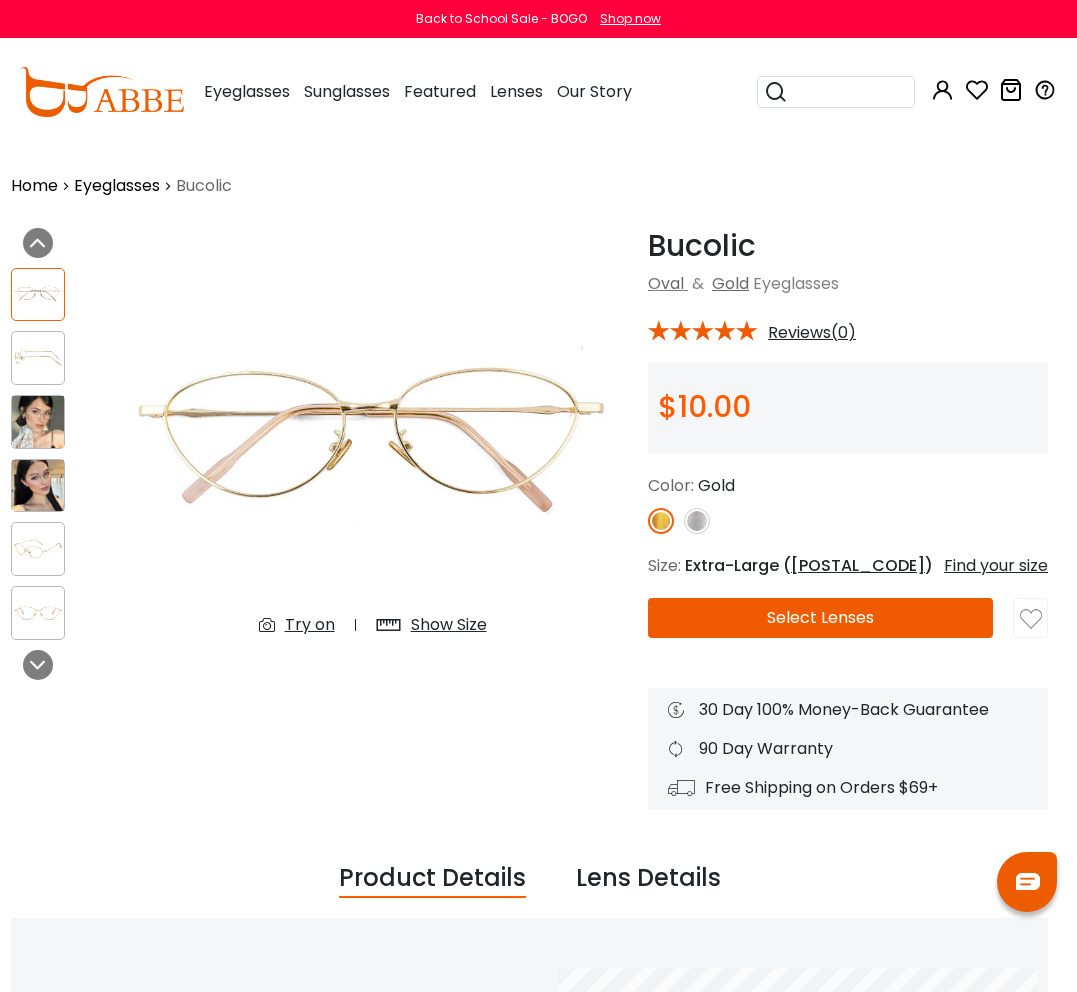 click at bounding box center [54, 454] 